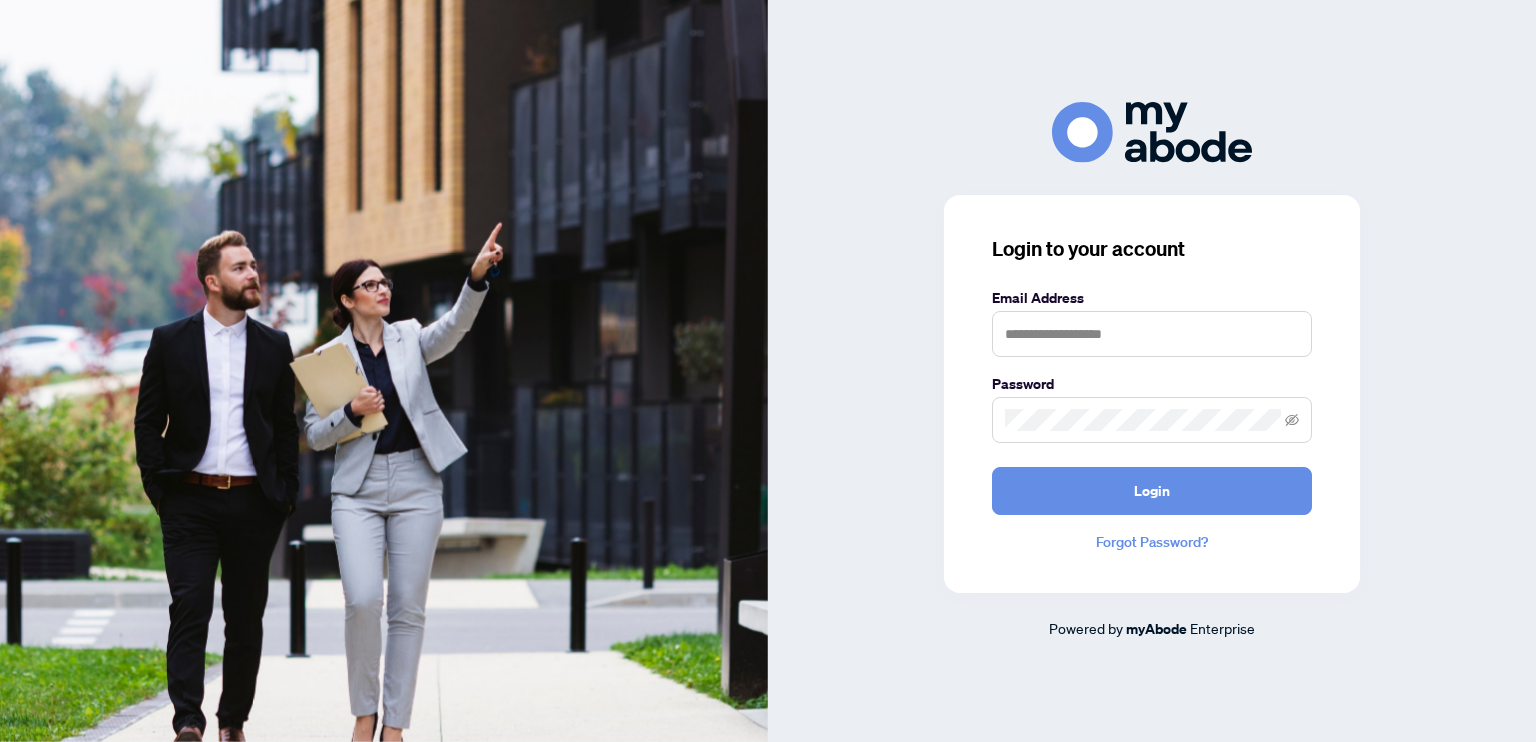 scroll, scrollTop: 0, scrollLeft: 0, axis: both 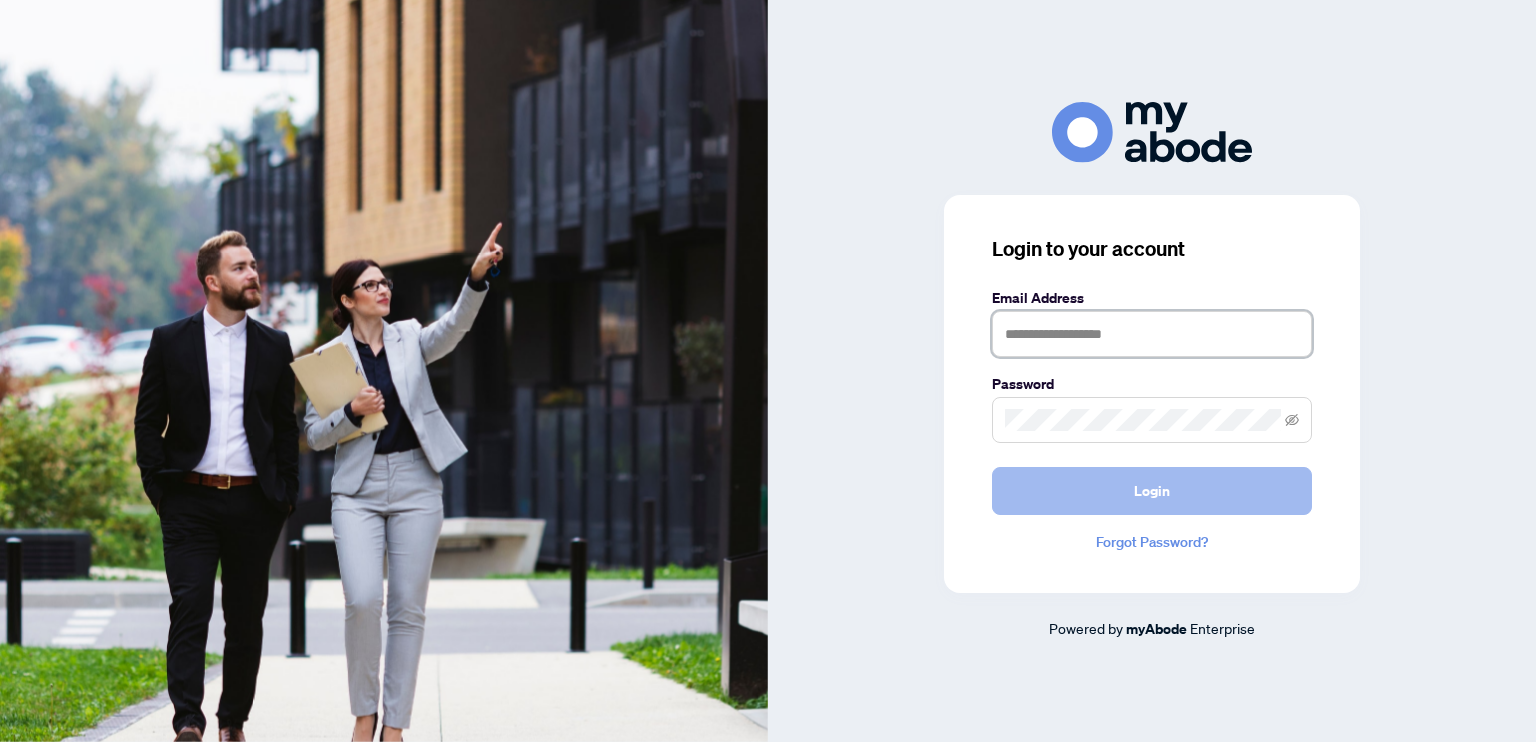 type on "**********" 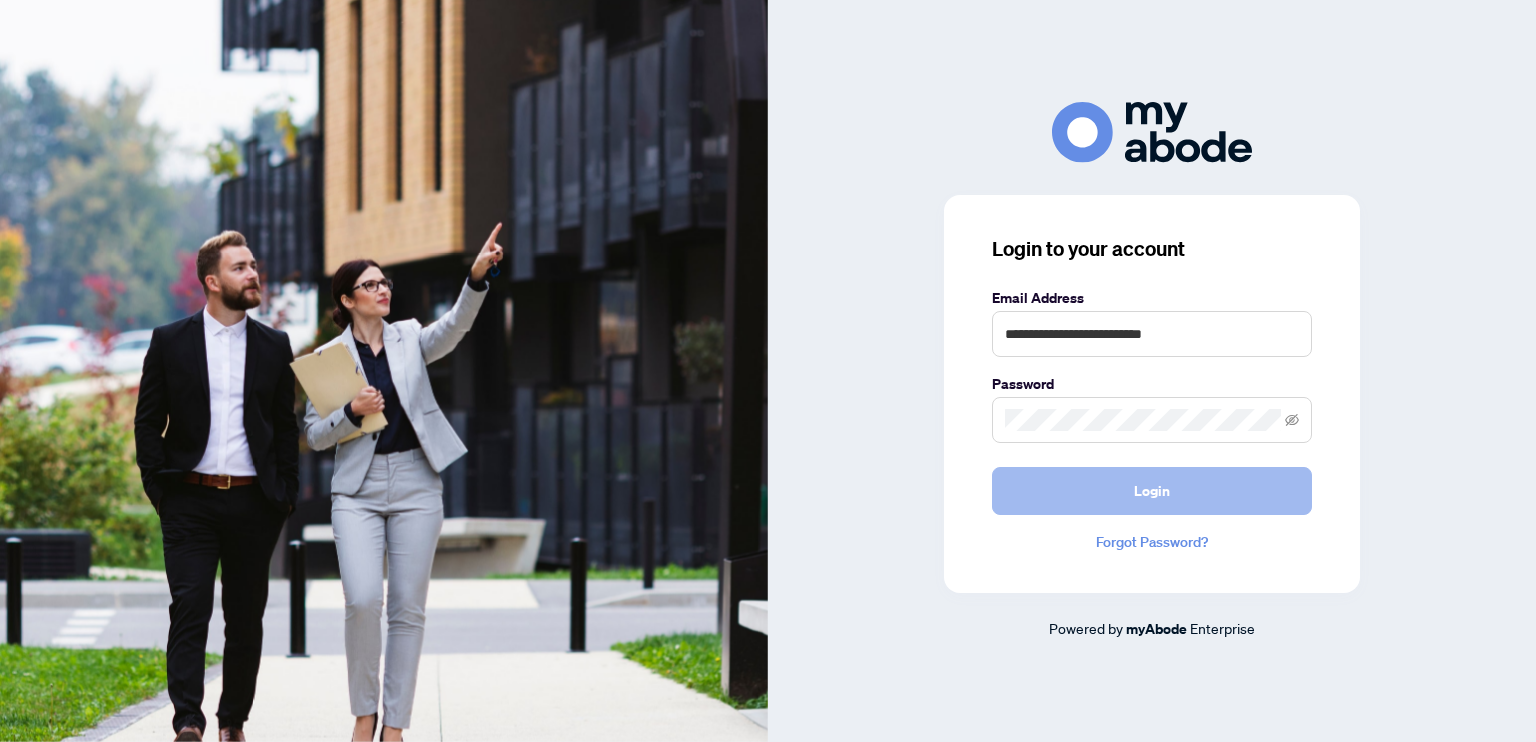 click on "Login" at bounding box center (1152, 491) 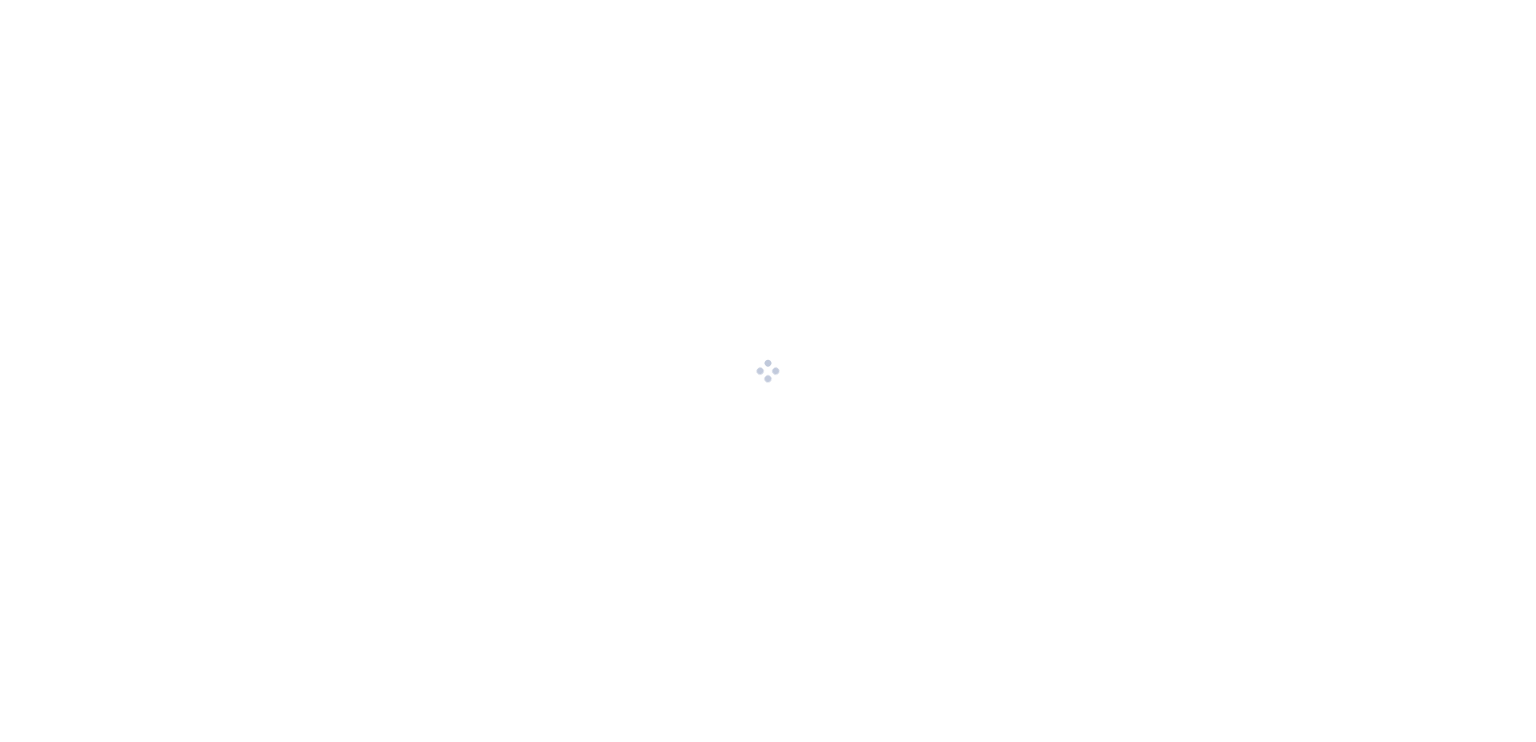 scroll, scrollTop: 0, scrollLeft: 0, axis: both 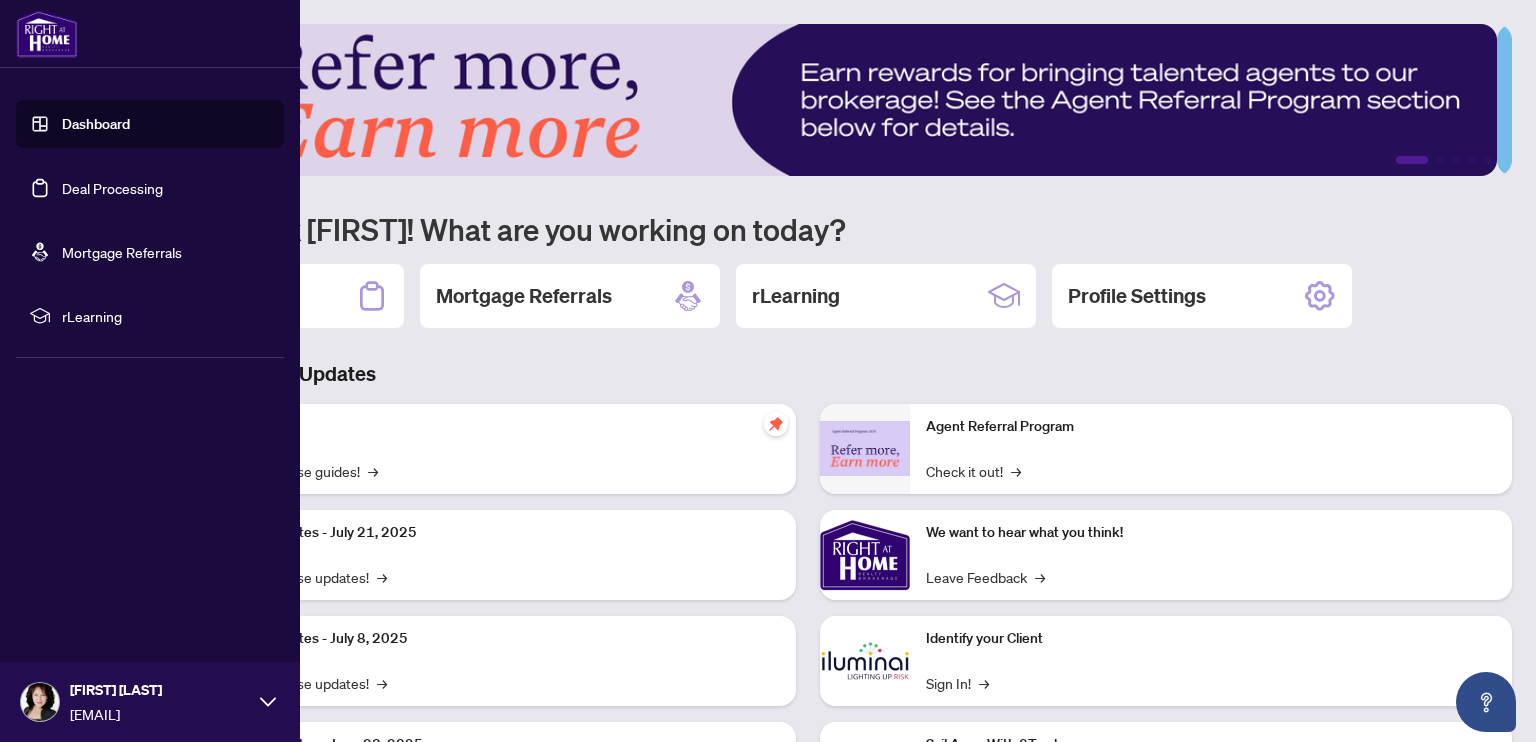 click on "Dashboard" at bounding box center [96, 124] 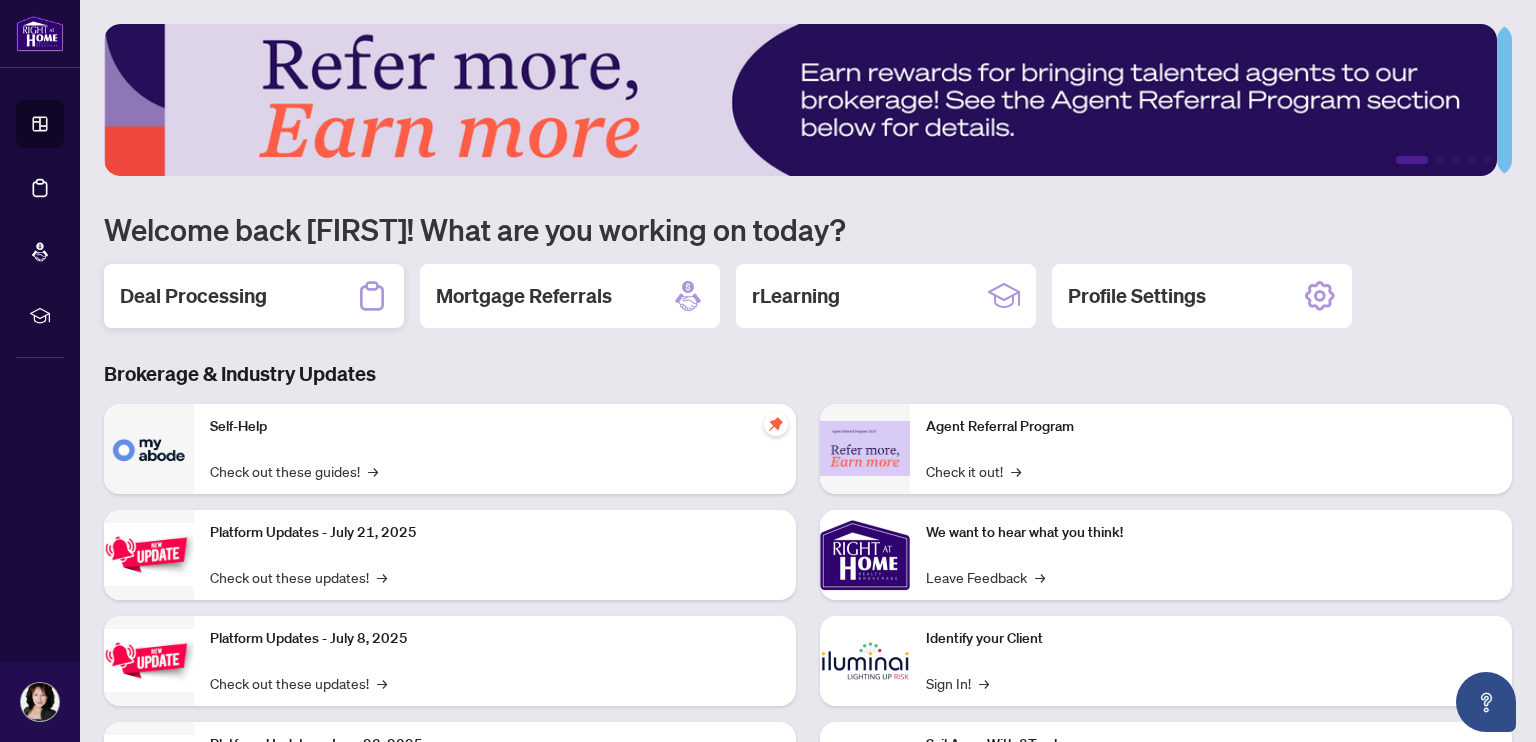 click on "Deal Processing" at bounding box center [254, 296] 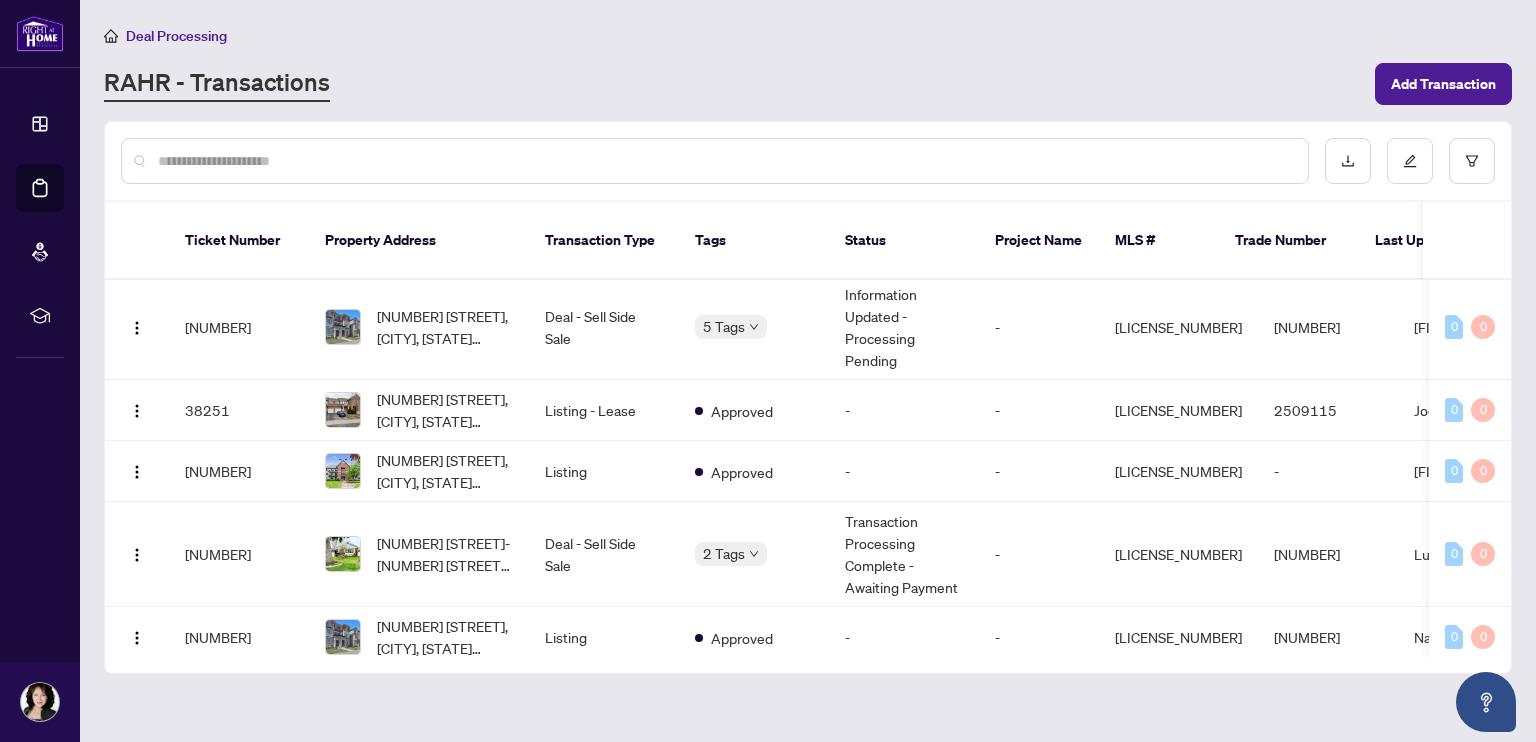 scroll, scrollTop: 220, scrollLeft: 0, axis: vertical 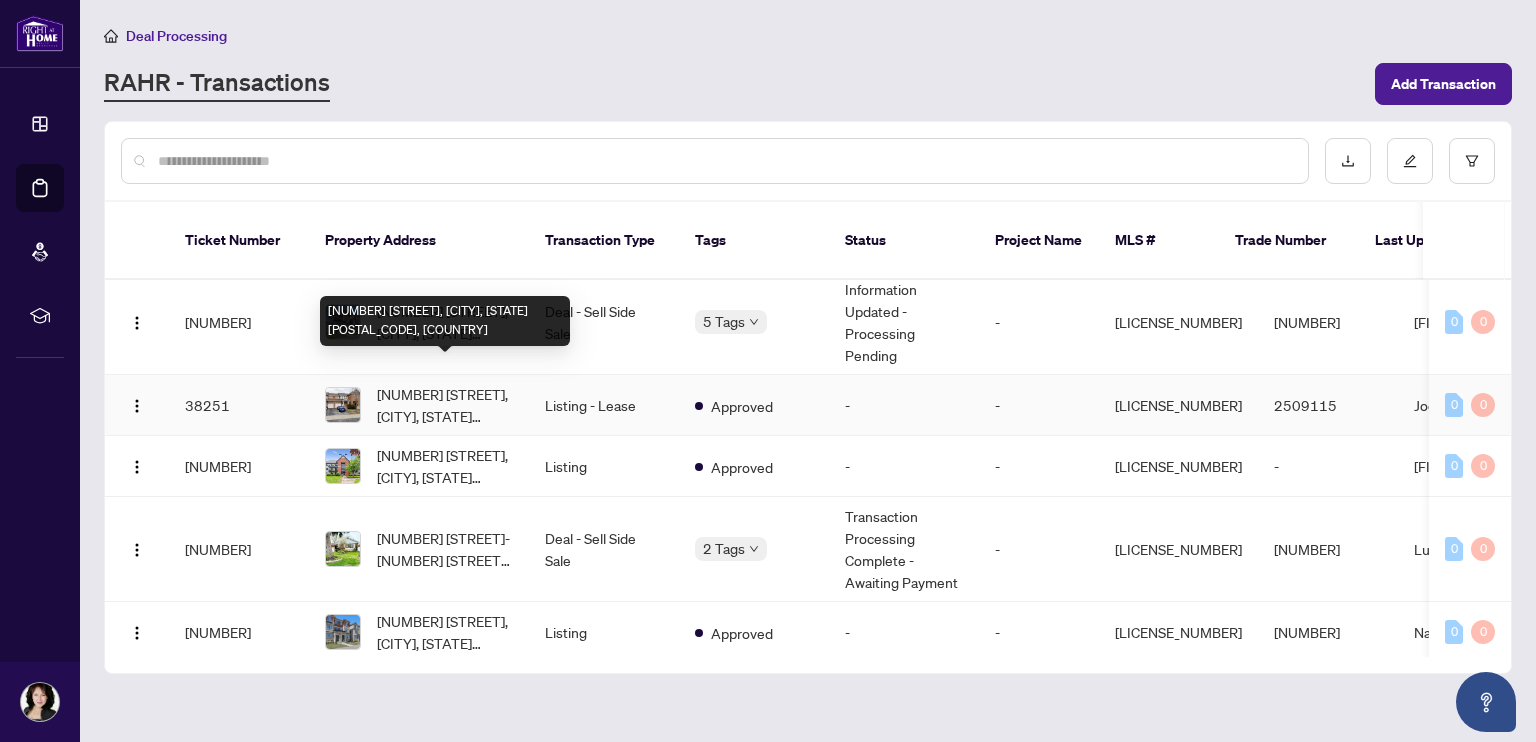 click on "[NUMBER] [STREET], [CITY], [STATE] [POSTAL_CODE], [COUNTRY]" at bounding box center (445, 405) 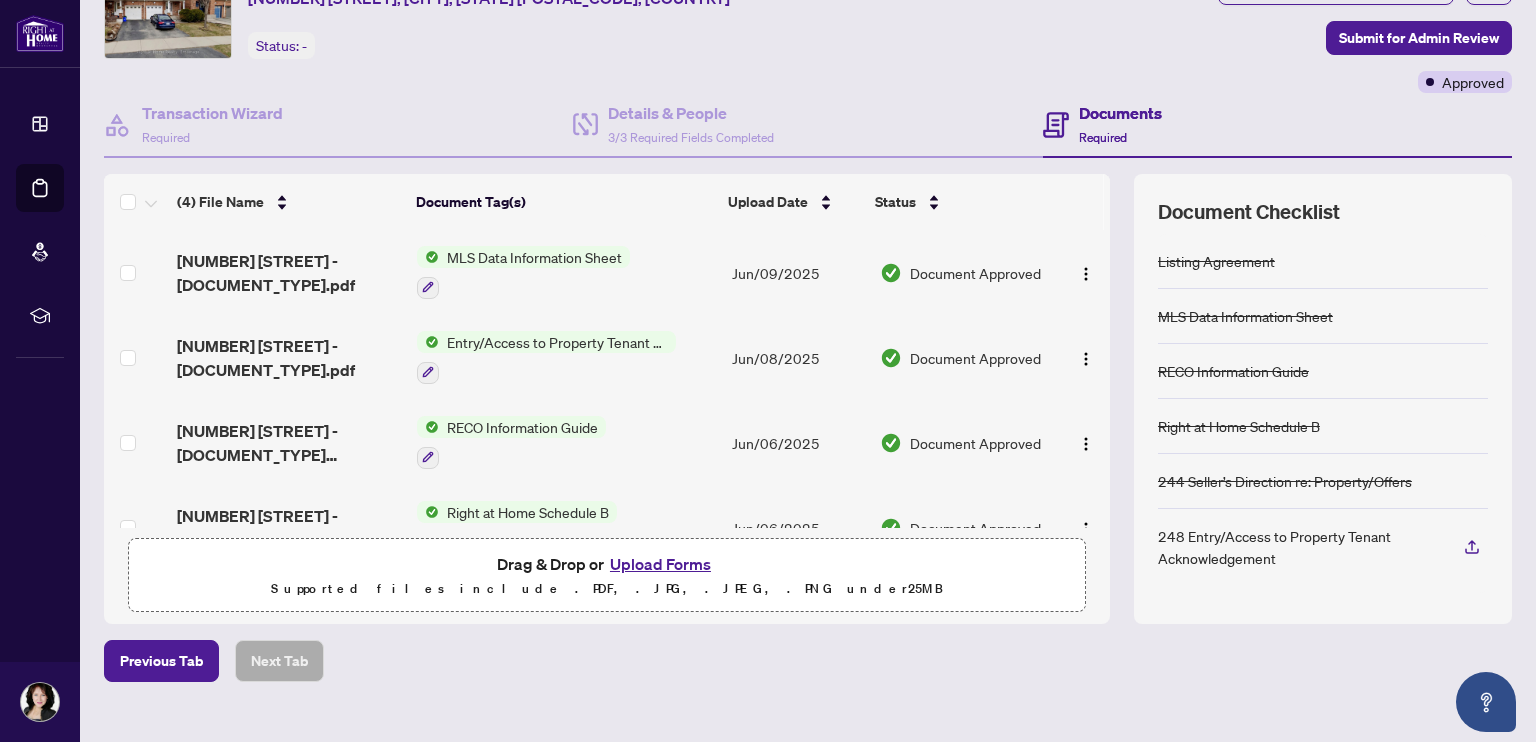 scroll, scrollTop: 102, scrollLeft: 0, axis: vertical 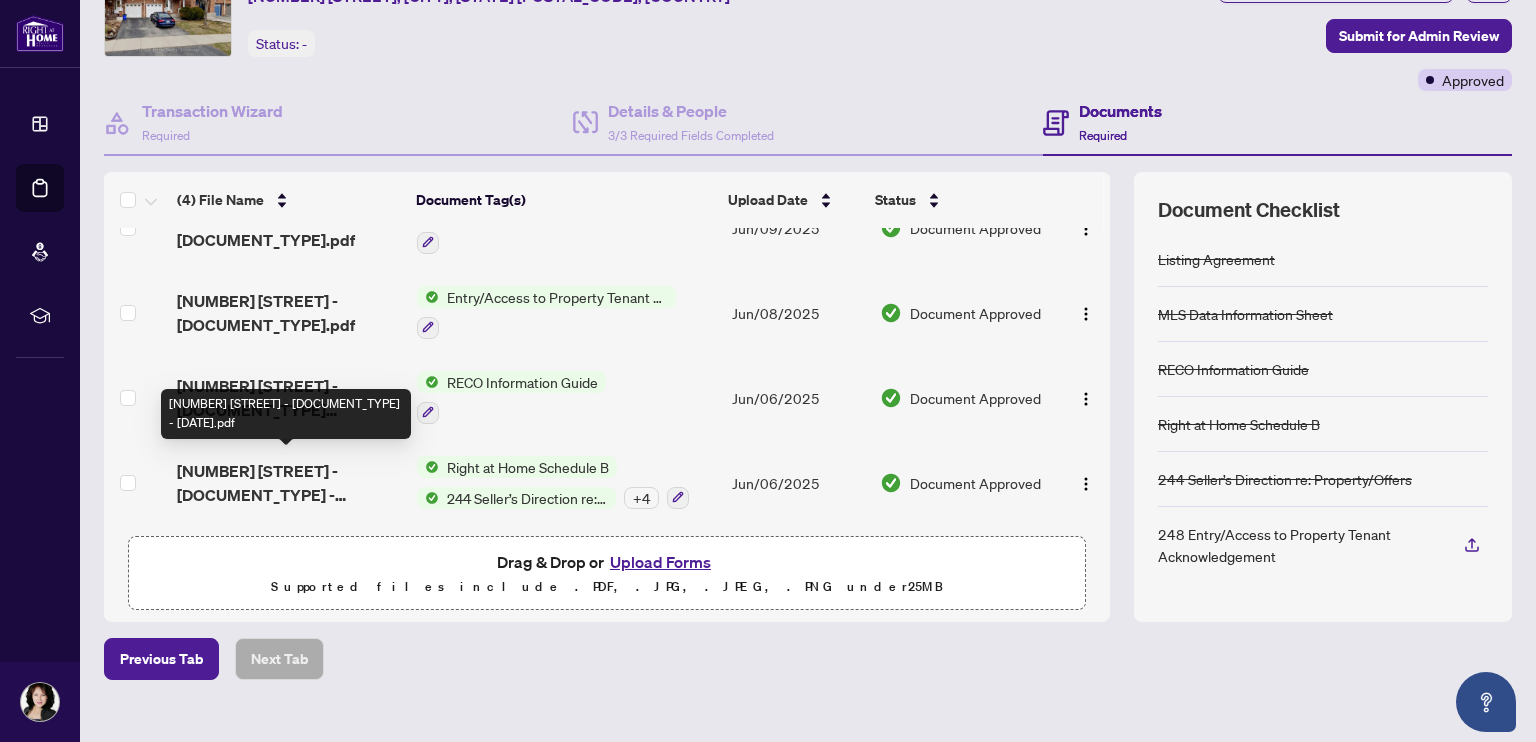 click on "[NUMBER] [STREET] - [DOCUMENT_TYPE] - [DATE].pdf" at bounding box center (289, 483) 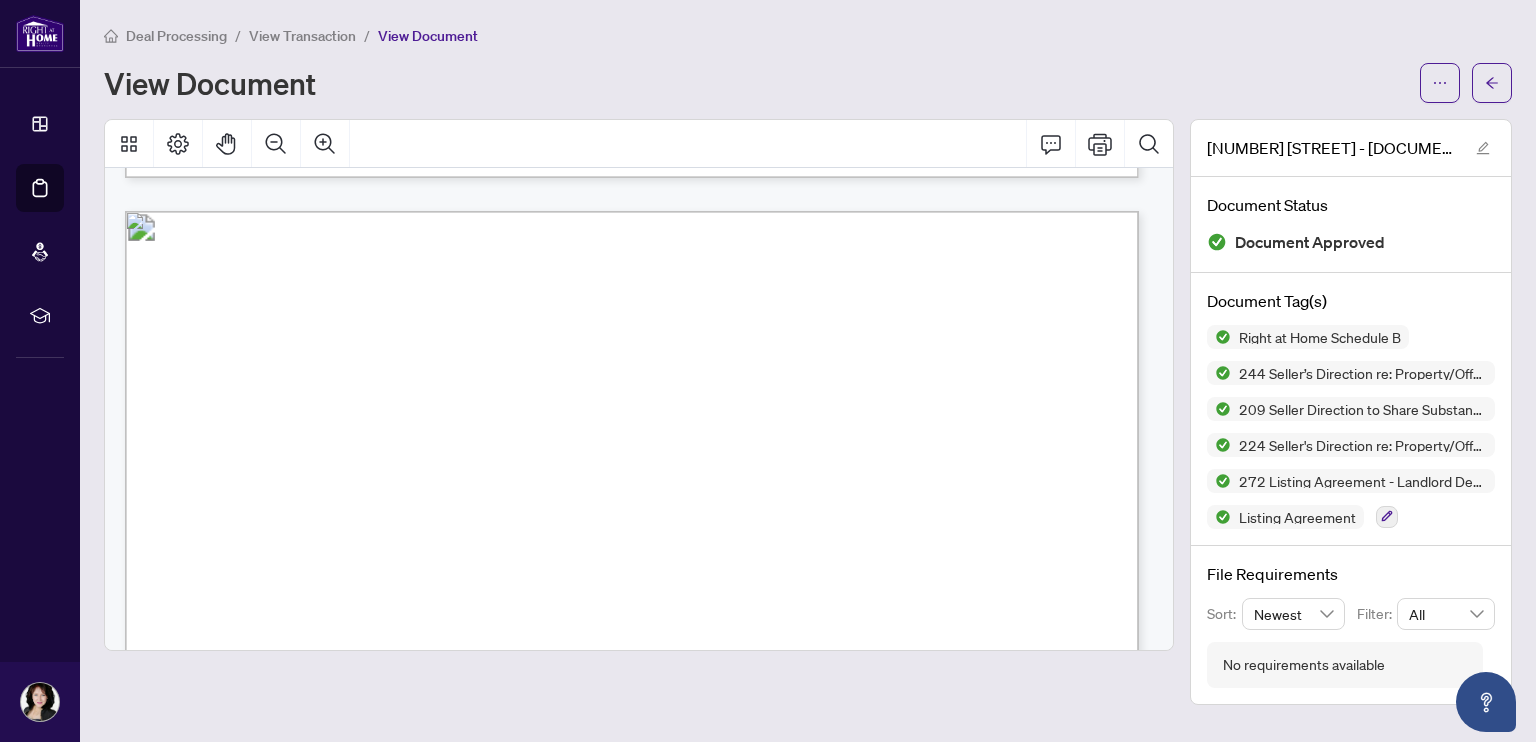 scroll, scrollTop: 8070, scrollLeft: 0, axis: vertical 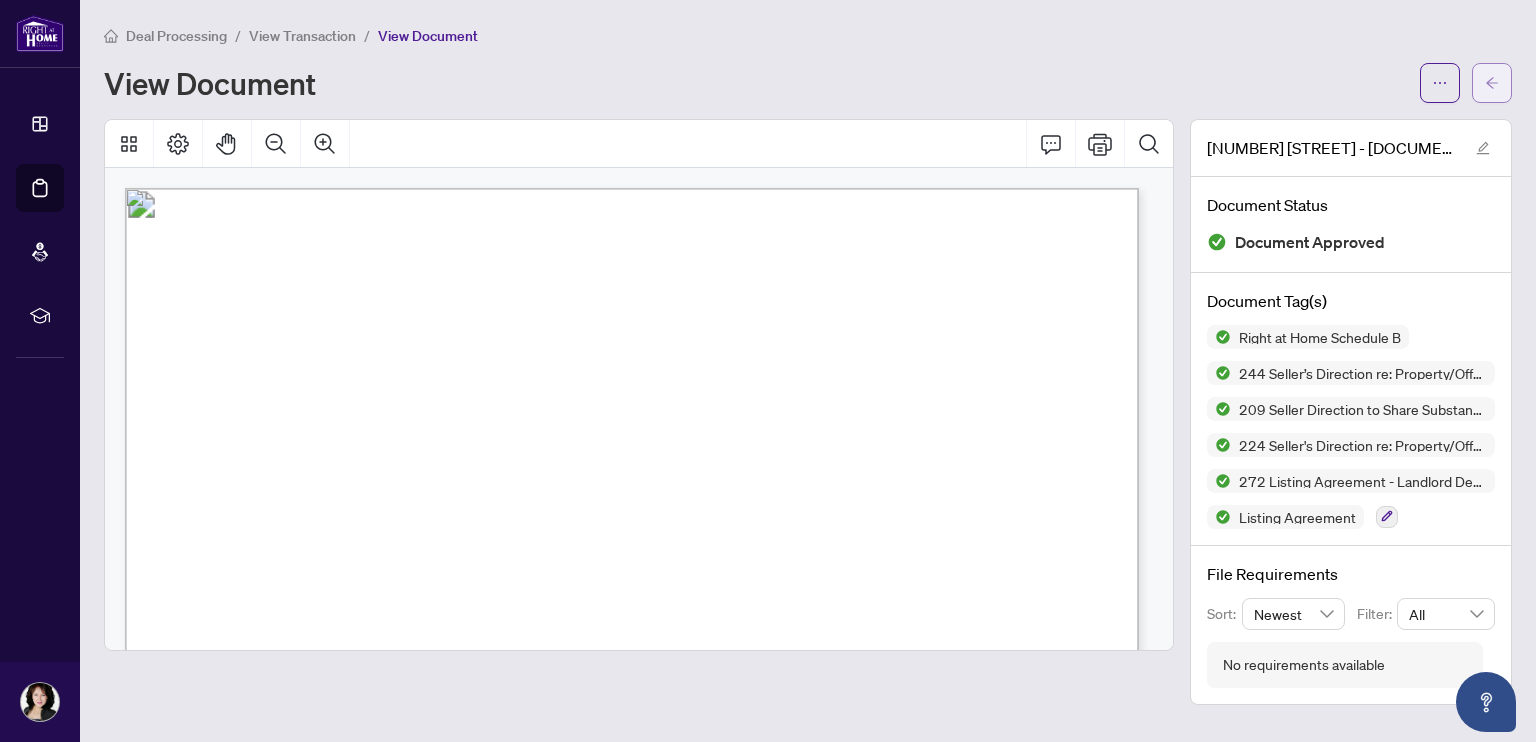 click 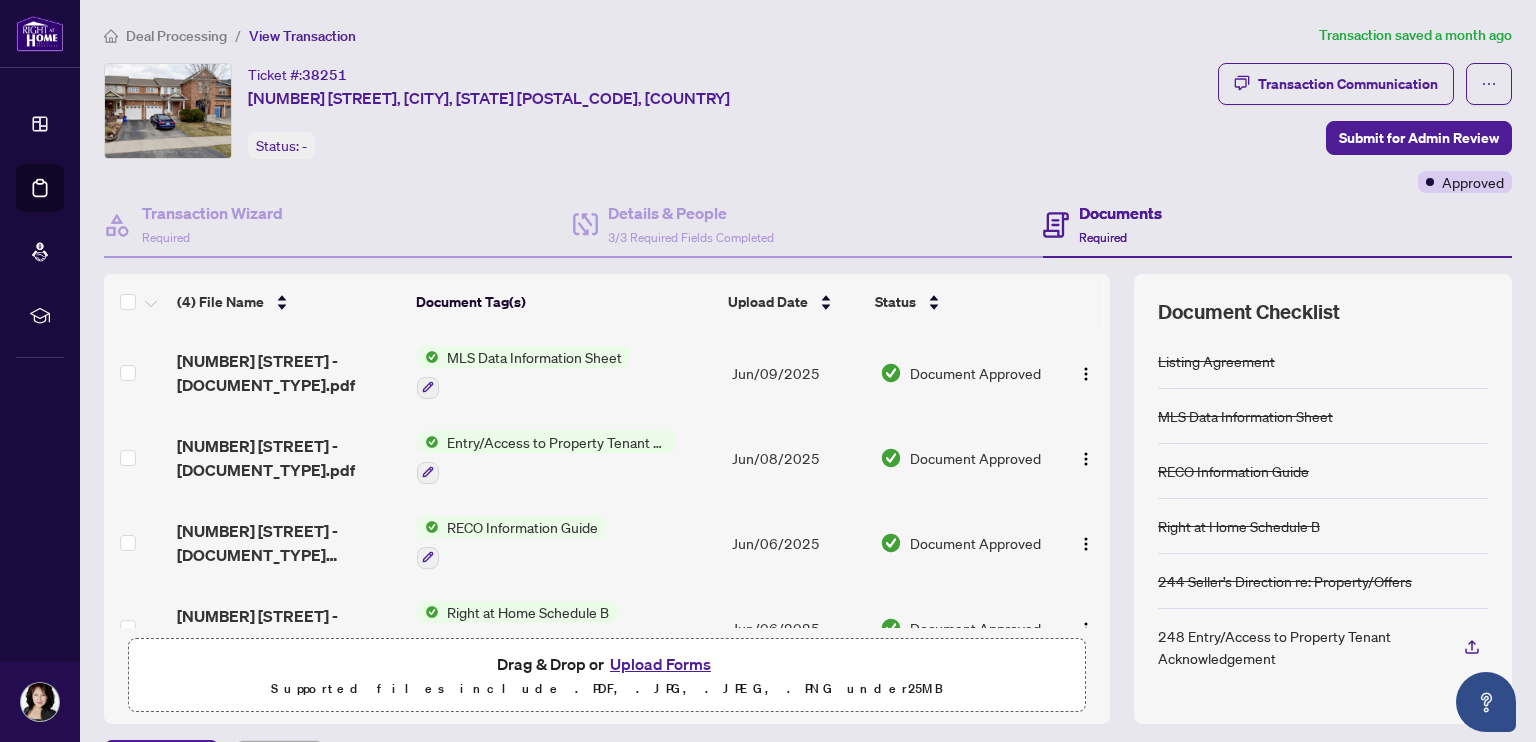 click on "Entry/Access to Property Tenant Acknowledgement" at bounding box center (557, 442) 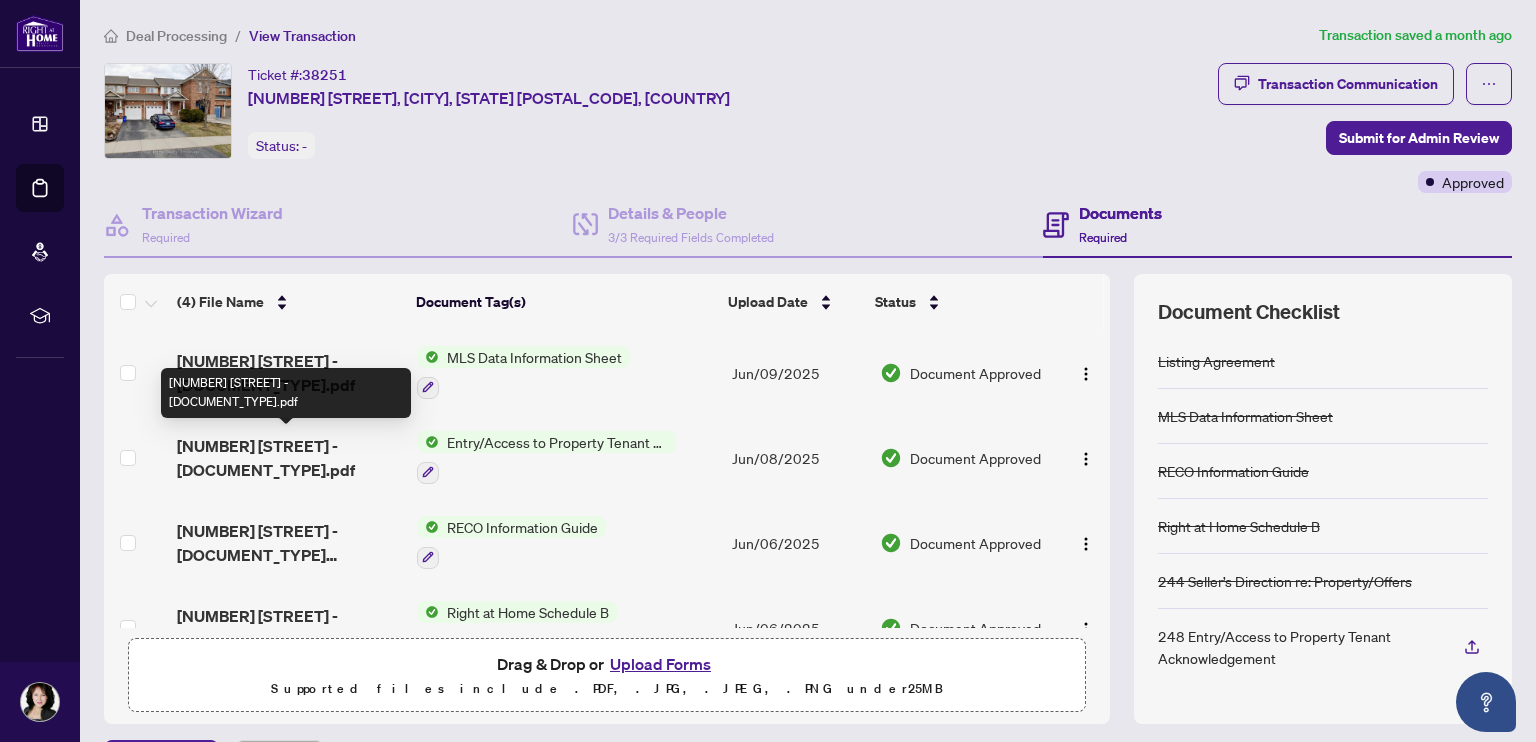 click on "[NUMBER] [STREET] - [DOCUMENT_TYPE].pdf" at bounding box center (289, 458) 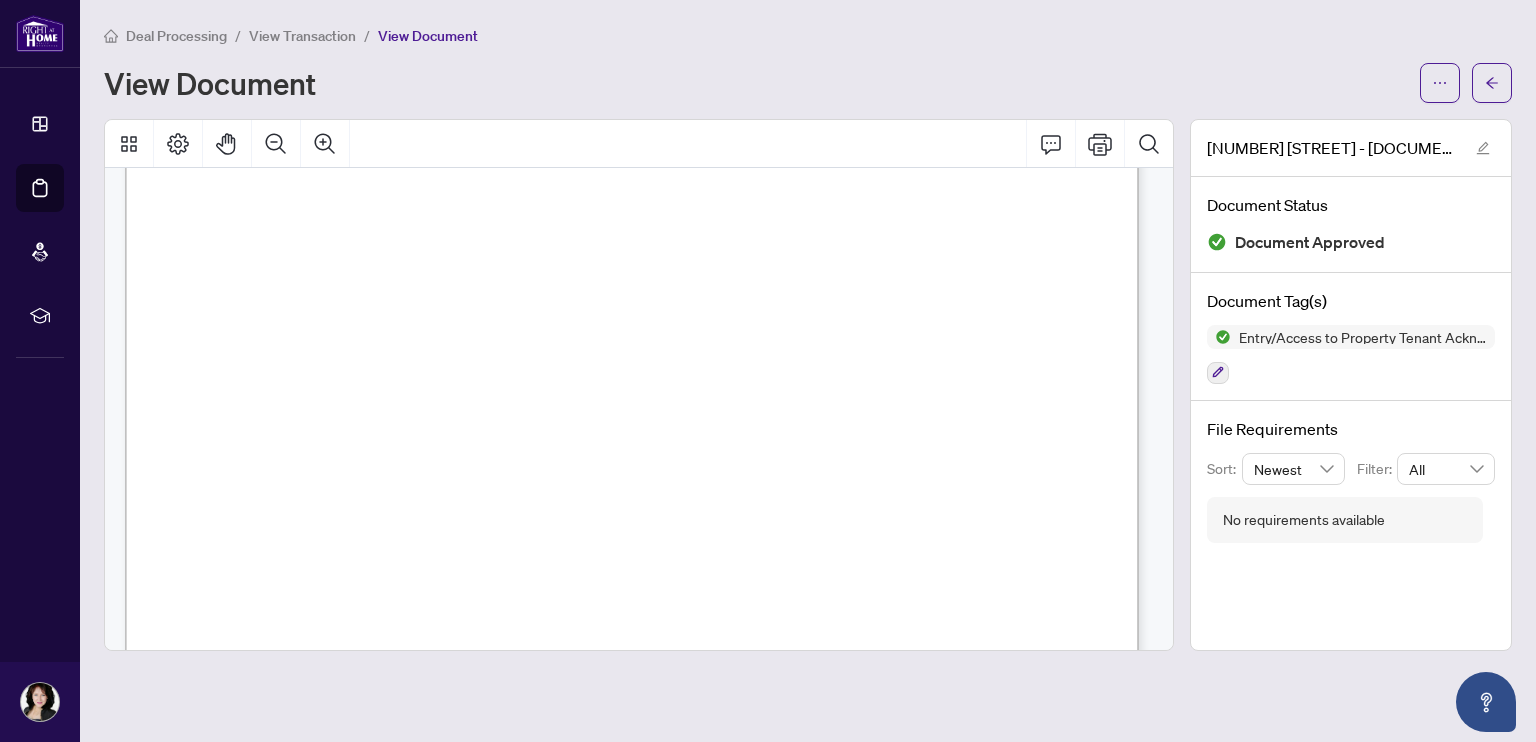 scroll, scrollTop: 272, scrollLeft: 0, axis: vertical 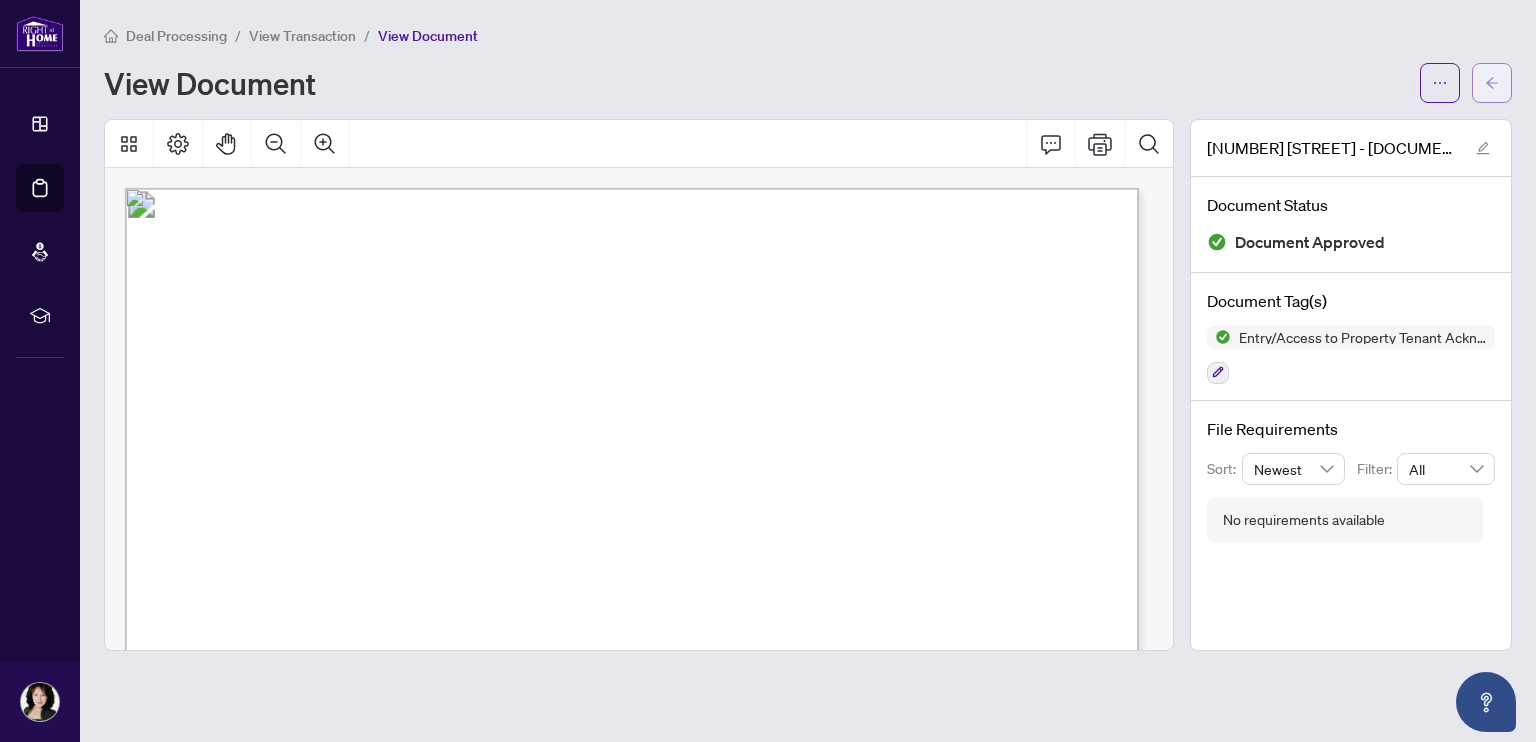 click 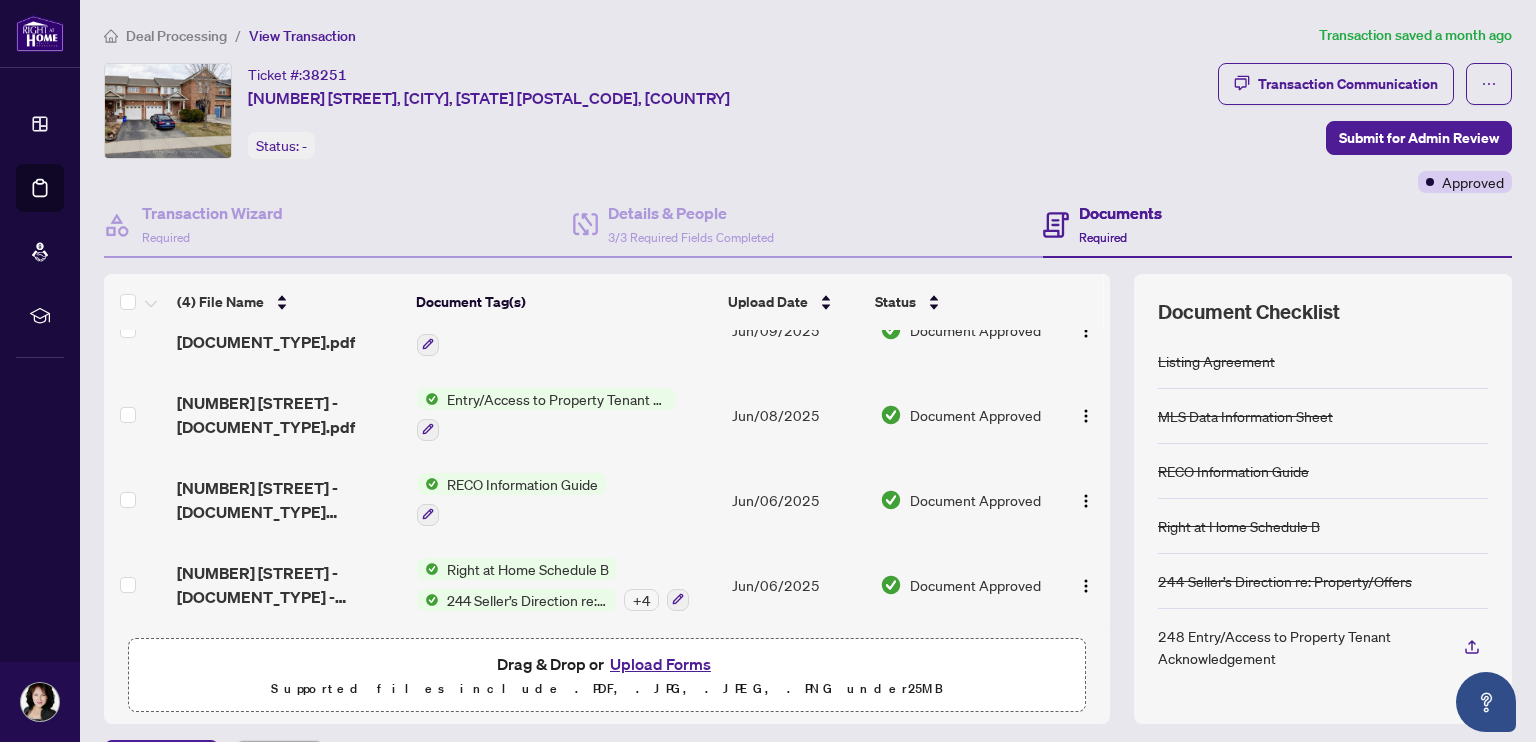 scroll, scrollTop: 45, scrollLeft: 0, axis: vertical 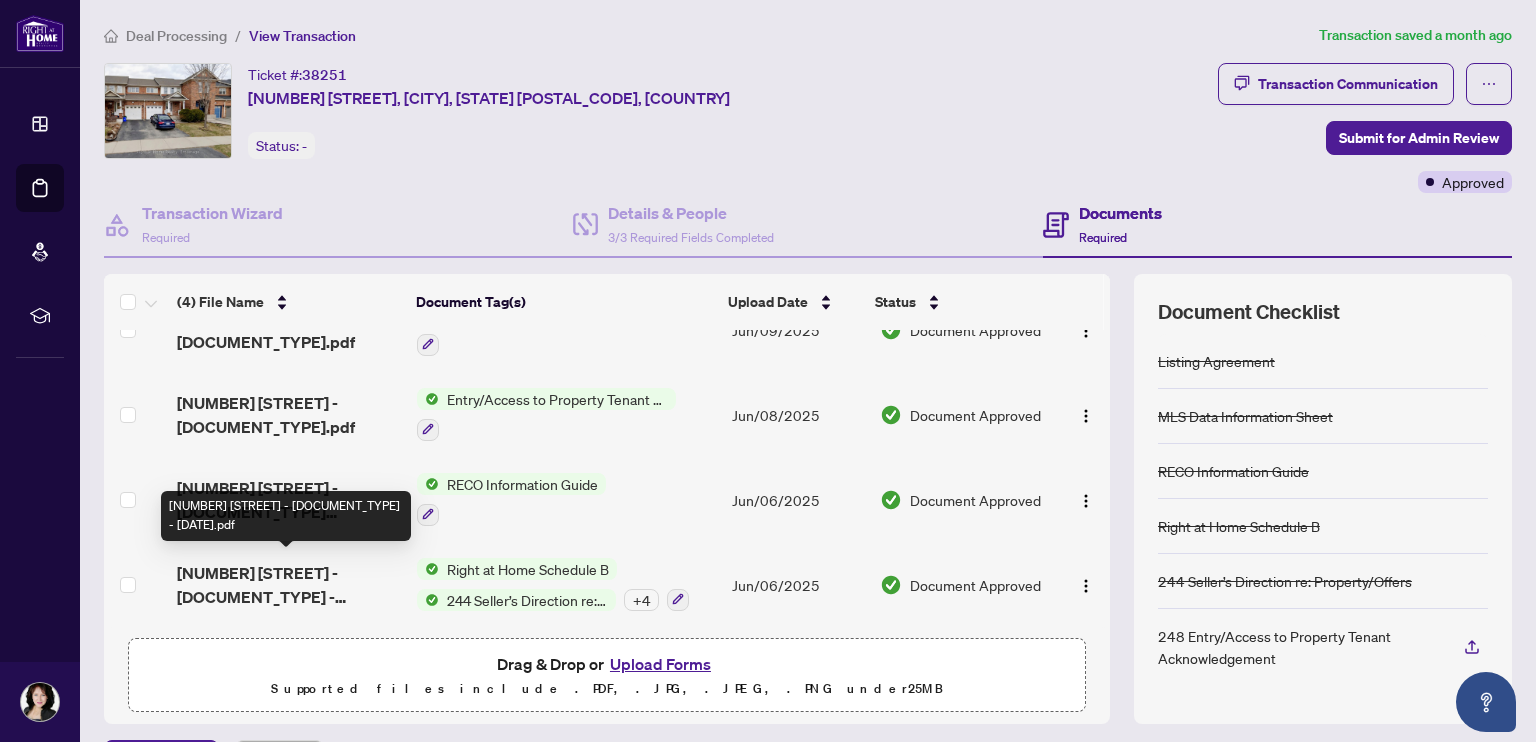 click on "[NUMBER] [STREET] - [DOCUMENT_TYPE] - [DATE].pdf" at bounding box center [289, 585] 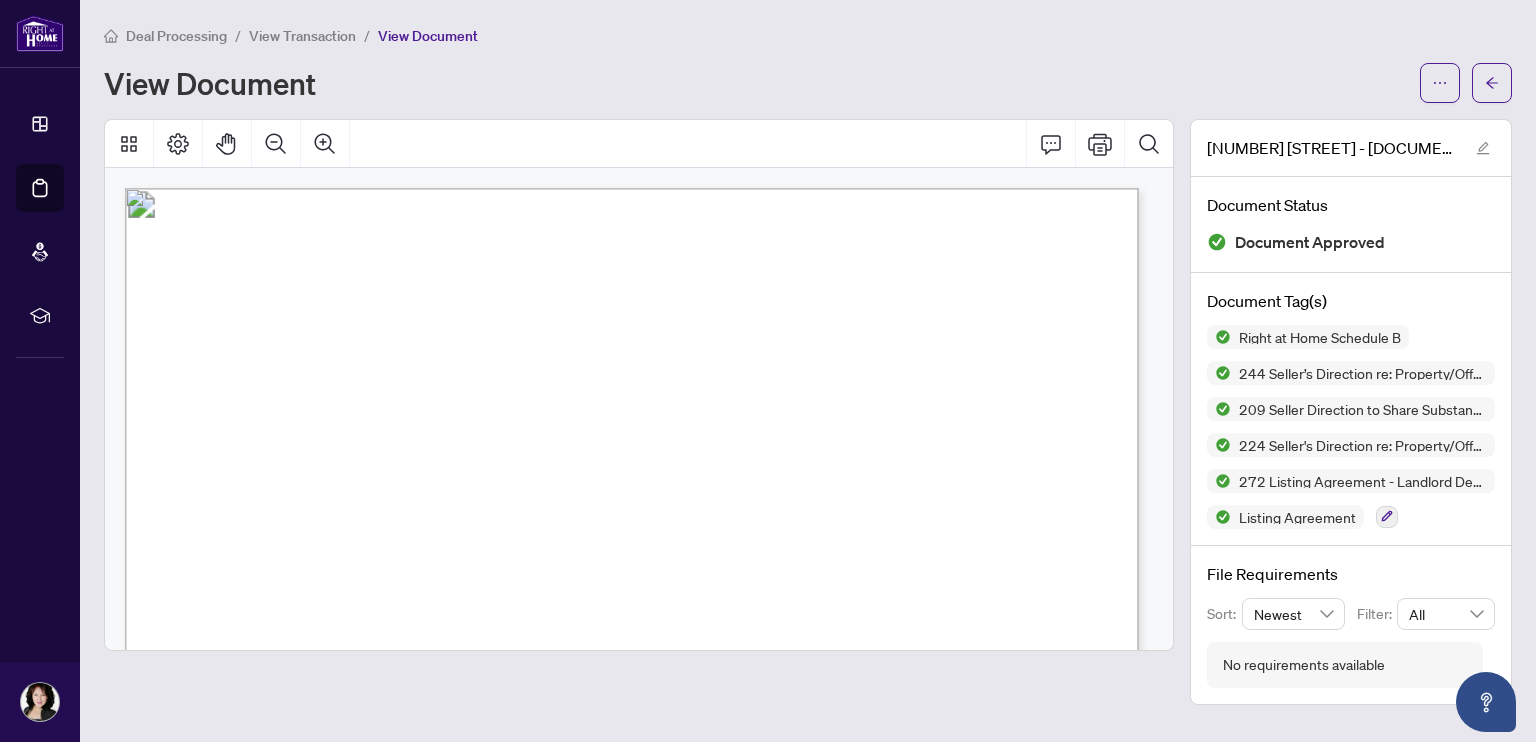 click on "Form 272 Revised 2025  Page 1 of  5
The trademarks REALTOR®, REALTORS®, MLS®, Multiple Listing Services® and associated logos are owned or controlled by  The Canadian Real Estate Association (CREA) and identify the real estate professionals who are members of CREA and the  quality of services they provide. Used under license.
© 2025, Ontario Real Estate Association (“OREA”). All rights reserved. This form was developed by OREA for the use and reproduction  by its members and licensees only. Any other use or reproduction is prohibited except with prior written consent of OREA. Do not alter  when printing or reproducing the standard pre-set portion. OREA bears no liability for your use of this form.
This is a Multiple Listing Service® Agreement  OR  Exclusive Listing Agreement
(Landlord’s Initials)  (Landlord’s Initials)  BETWEEN:
BROKERAGE: LANDLORD: DESIGNATED REPRESENTATIVE(S): (Name of Salesperson/Broker/Broker of Record)
for lease the Landlord hereby gives the Listing Brokerage the  MLS" at bounding box center (964, 1274) 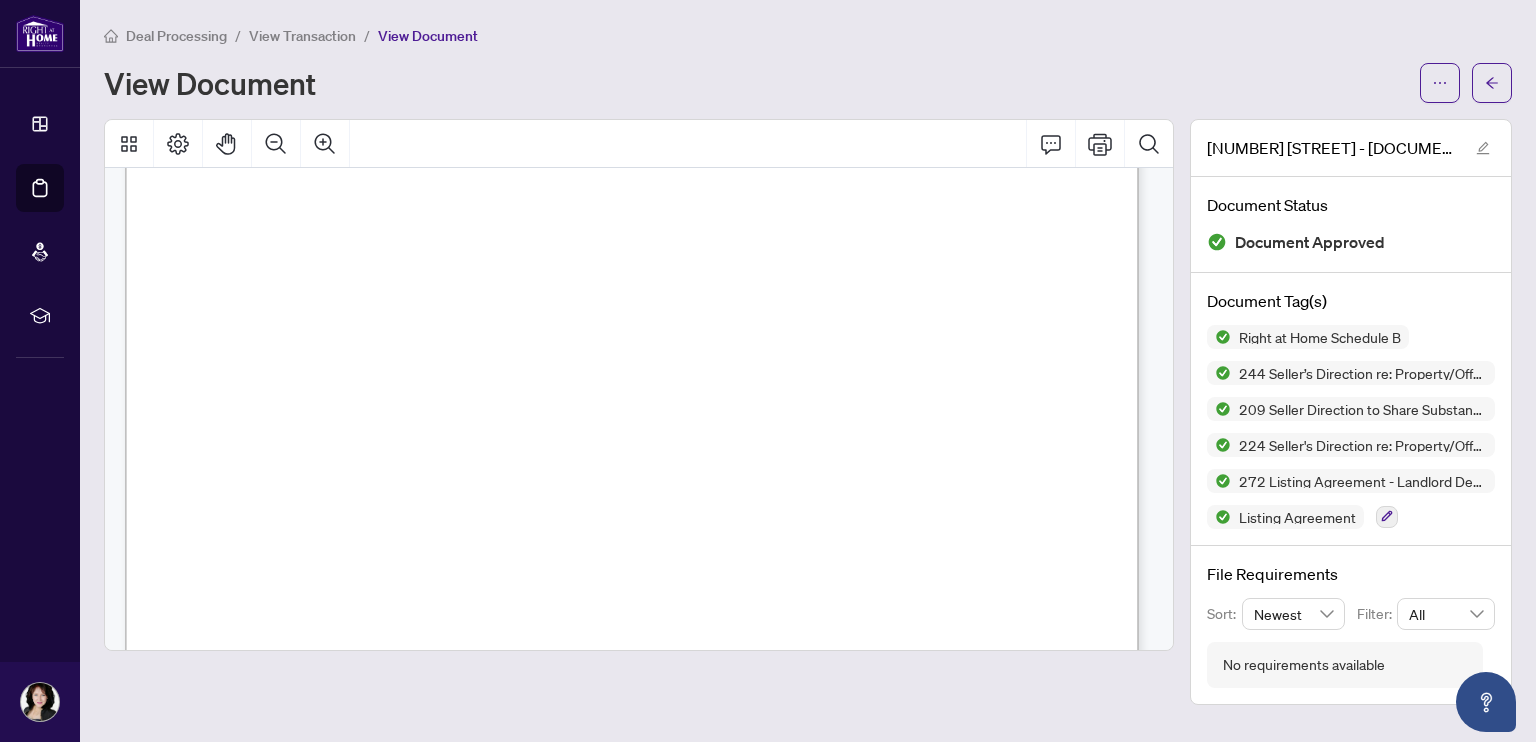 scroll, scrollTop: 9800, scrollLeft: 0, axis: vertical 